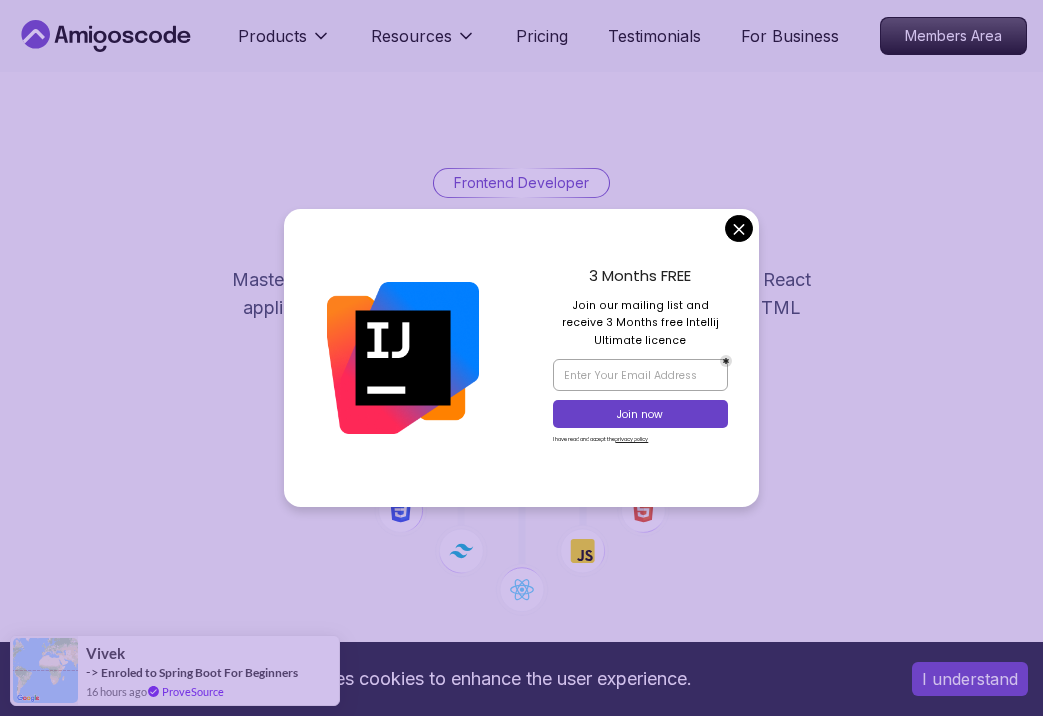 scroll, scrollTop: 0, scrollLeft: 0, axis: both 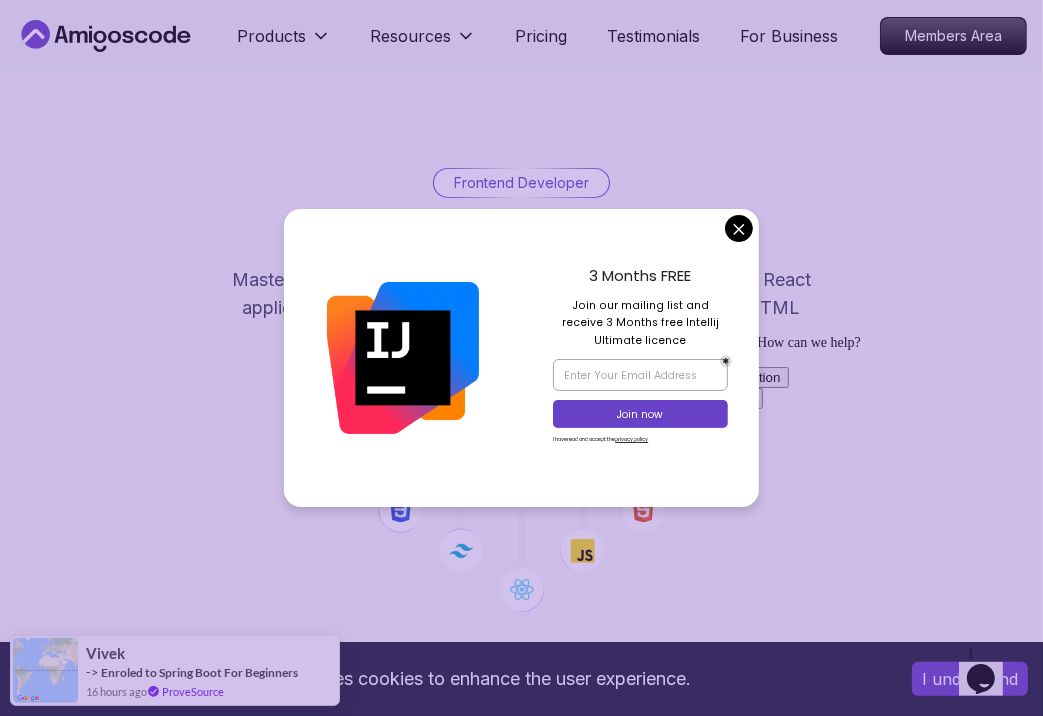 click on "This website uses cookies to enhance the user experience. I understand Products Resources Pricing Testimonials For Business Members Area Products Resources Pricing Testimonials For Business Members Area Frontend Developer Frontend Developer  Roadmap Master modern frontend development from basics to advanced React applications. This structured learning path will take you from HTML fundamentals to building complex React applications. Getting Started Let’s kick things off! Begin your journey by completing the first step and unlocking your roadmap. 1 Linux and Operating Systems Learn the core building blocks of web development intermediate 3   Courses   8.3 hours  of content 1 6.00h Linux Fundamentals Pro Learn the fundamentals of Linux and how to use the command line 2.27h Linux for Professionals Pro Master the advanced concepts and techniques of Linux with our comprehensive course designed for professionals. 2 Version Control Learn how to manage your code beginner 1   Course   2.6 hours  of content 2 2.55h 3" at bounding box center (521, 4112) 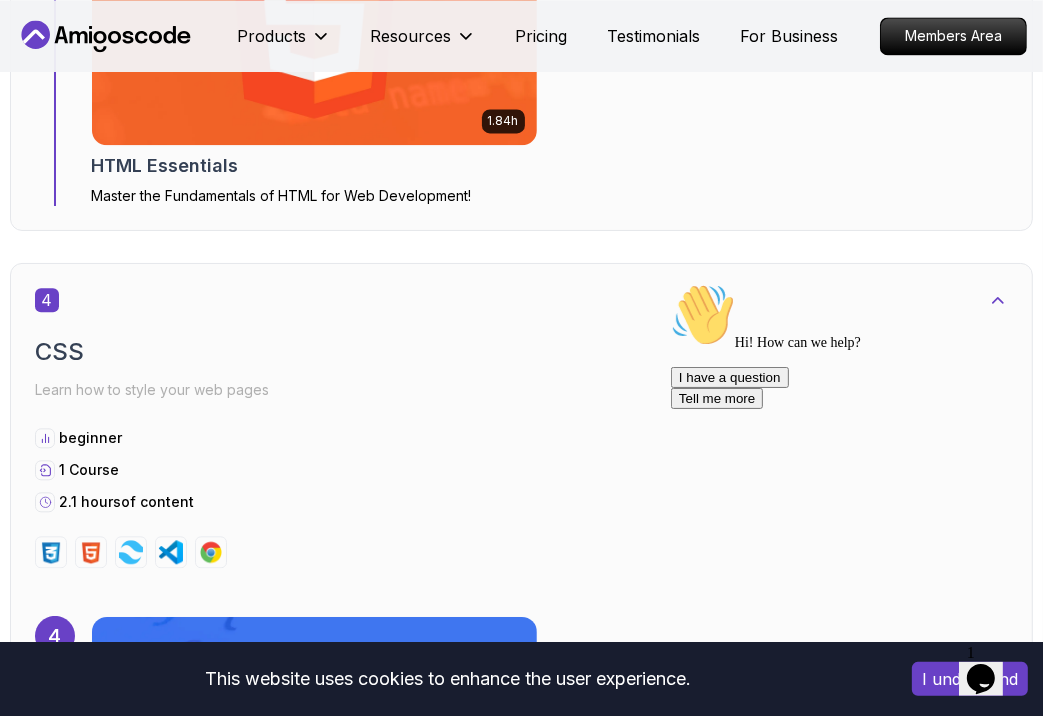 scroll, scrollTop: 3200, scrollLeft: 0, axis: vertical 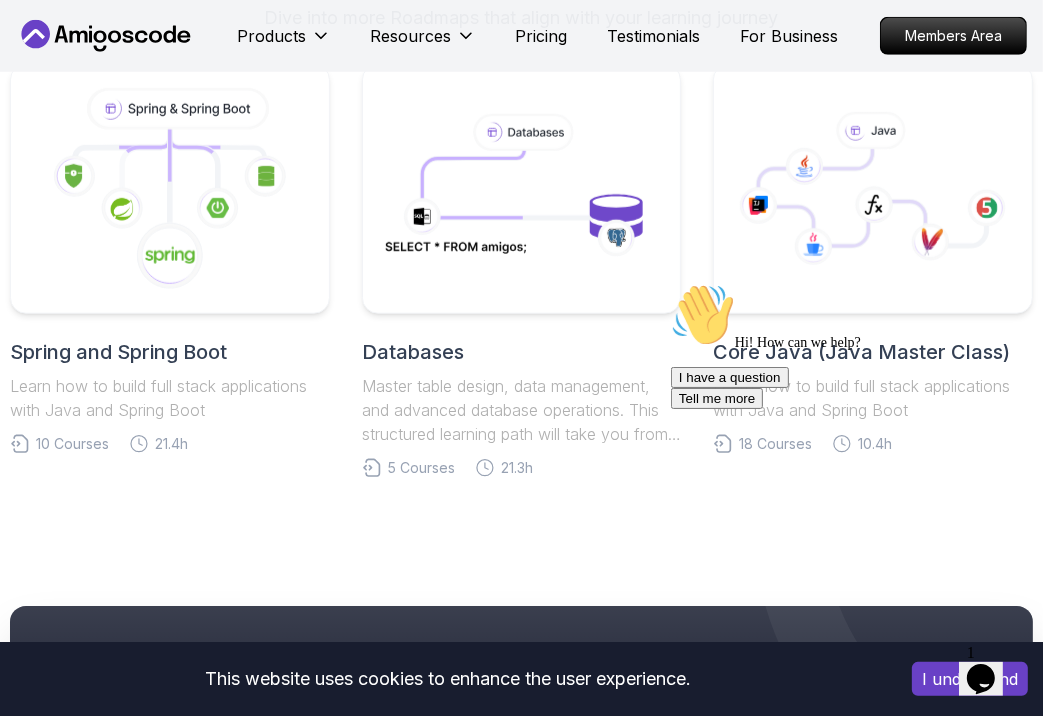 click on "10   Courses" at bounding box center (72, 444) 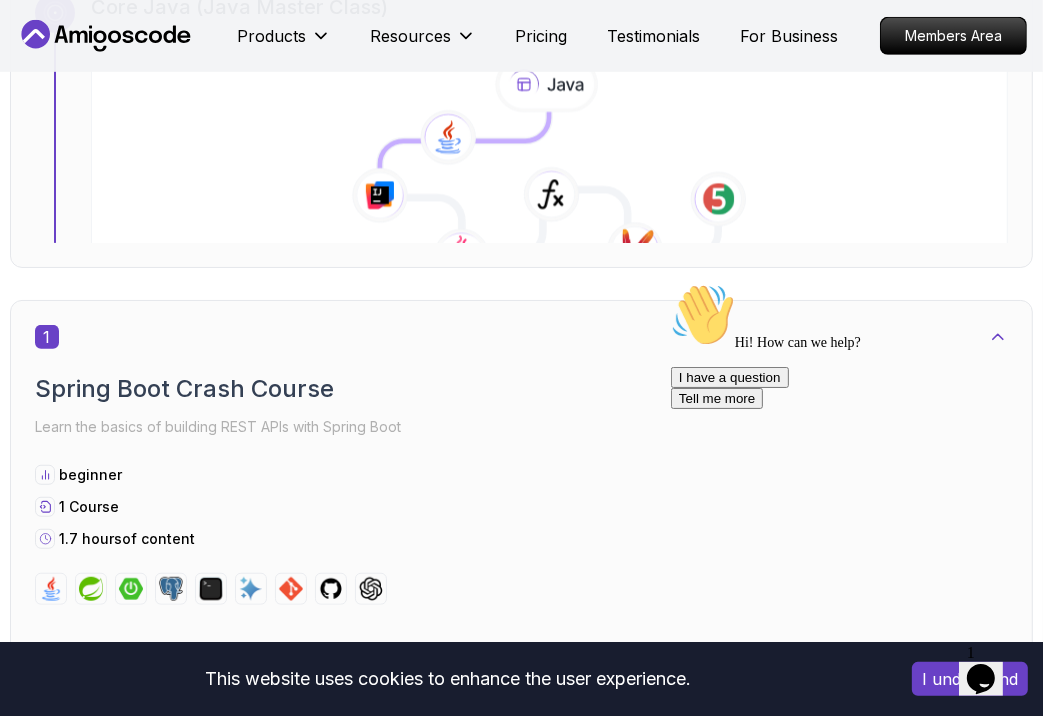 scroll, scrollTop: 748, scrollLeft: 0, axis: vertical 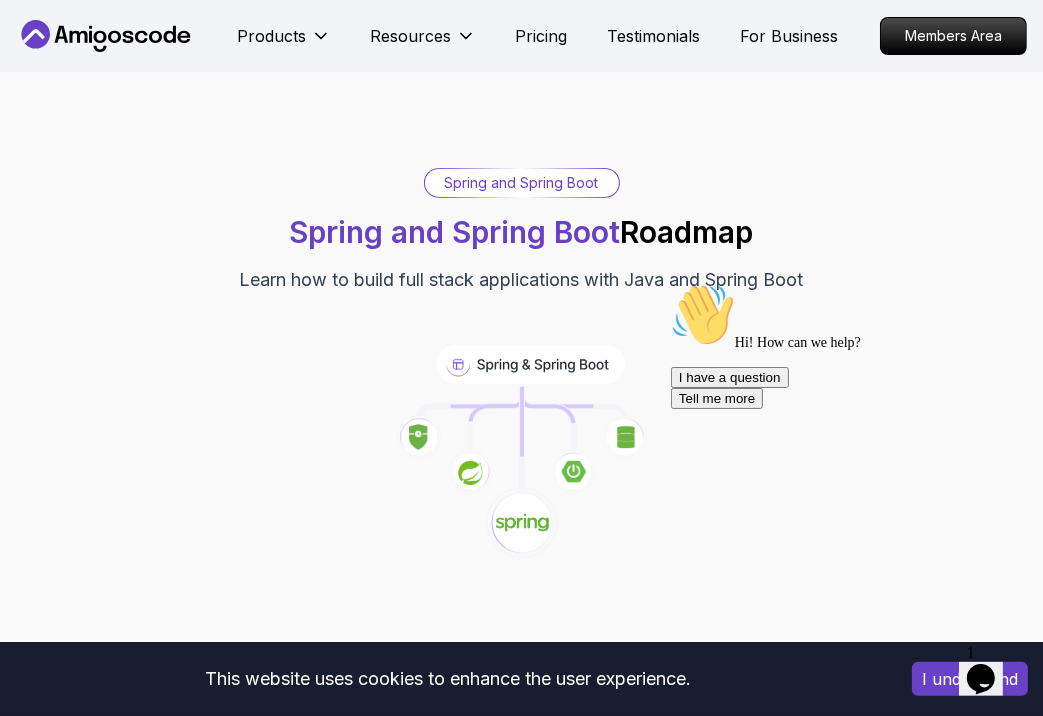 click on "Spring and Spring Boot" at bounding box center (455, 232) 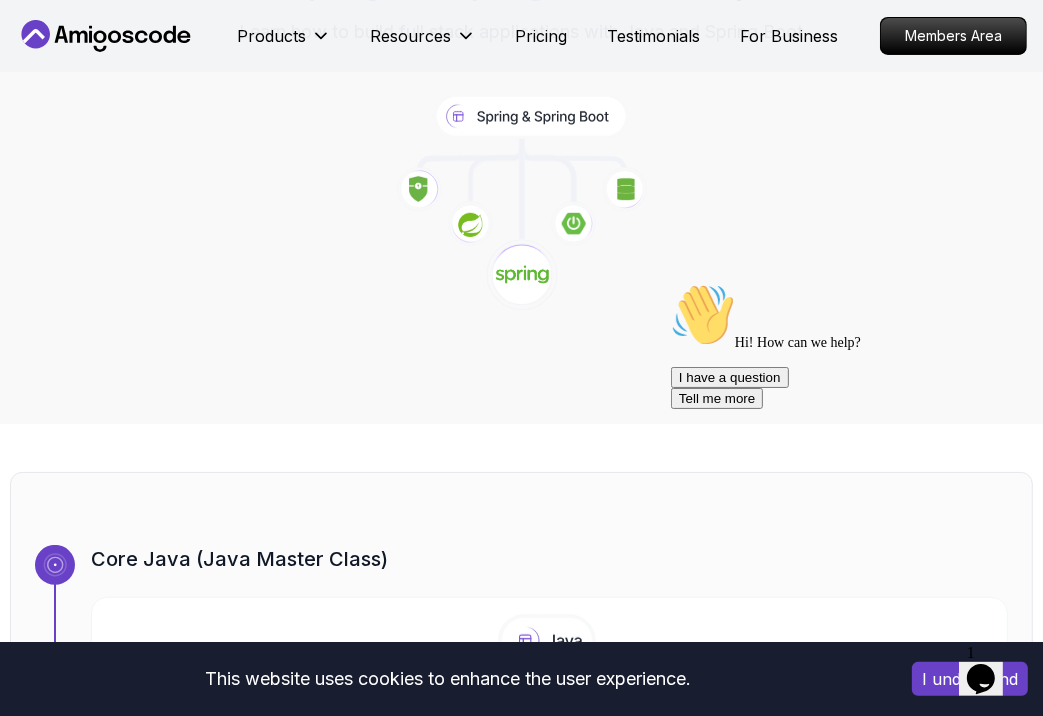 scroll, scrollTop: 500, scrollLeft: 0, axis: vertical 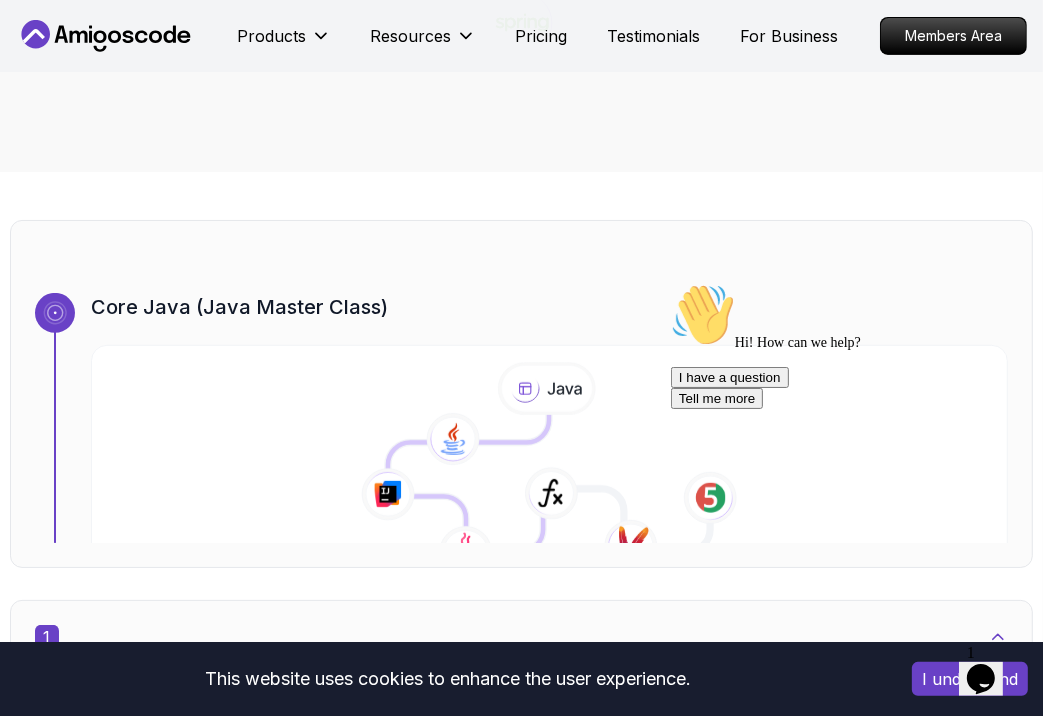 click 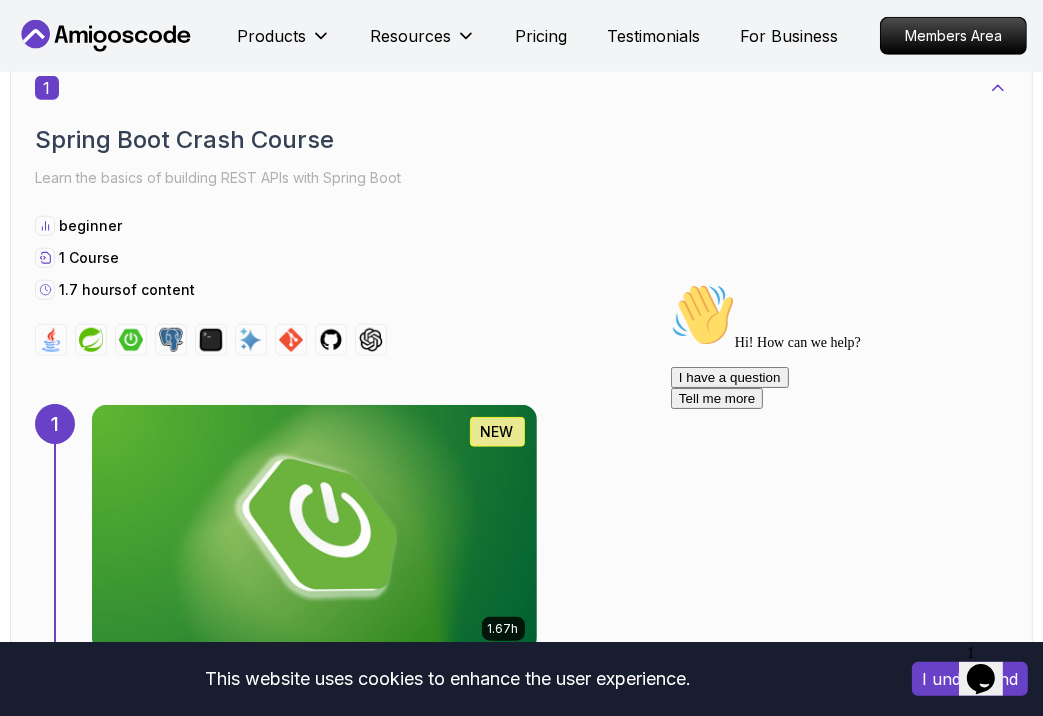 scroll, scrollTop: 900, scrollLeft: 0, axis: vertical 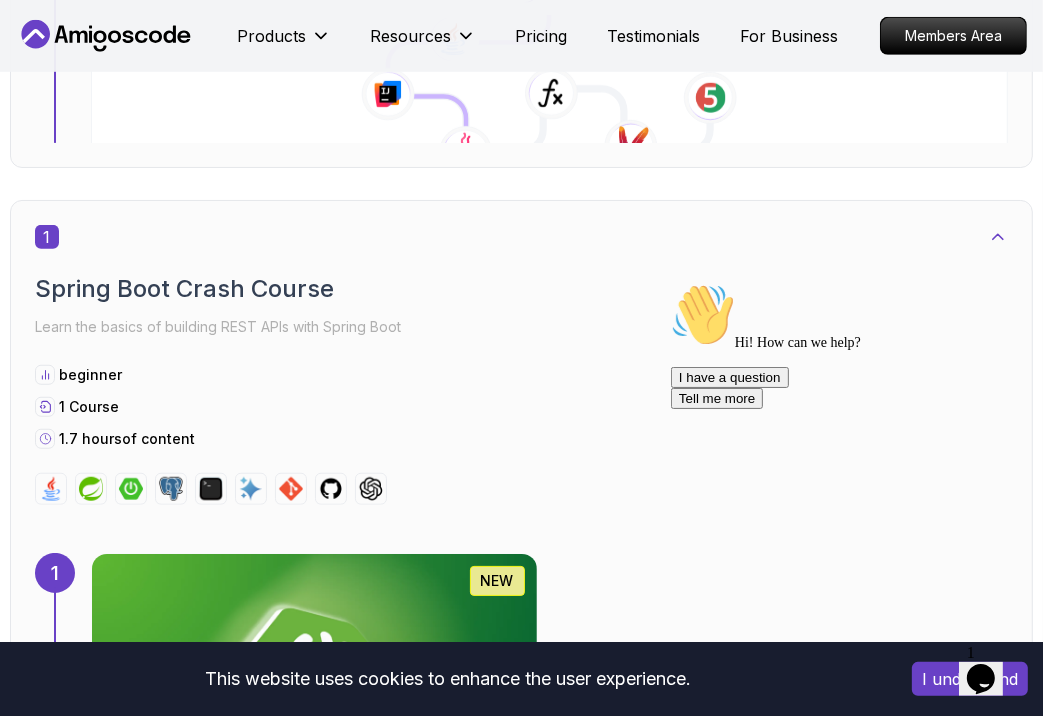 click on "beginner" at bounding box center (90, 375) 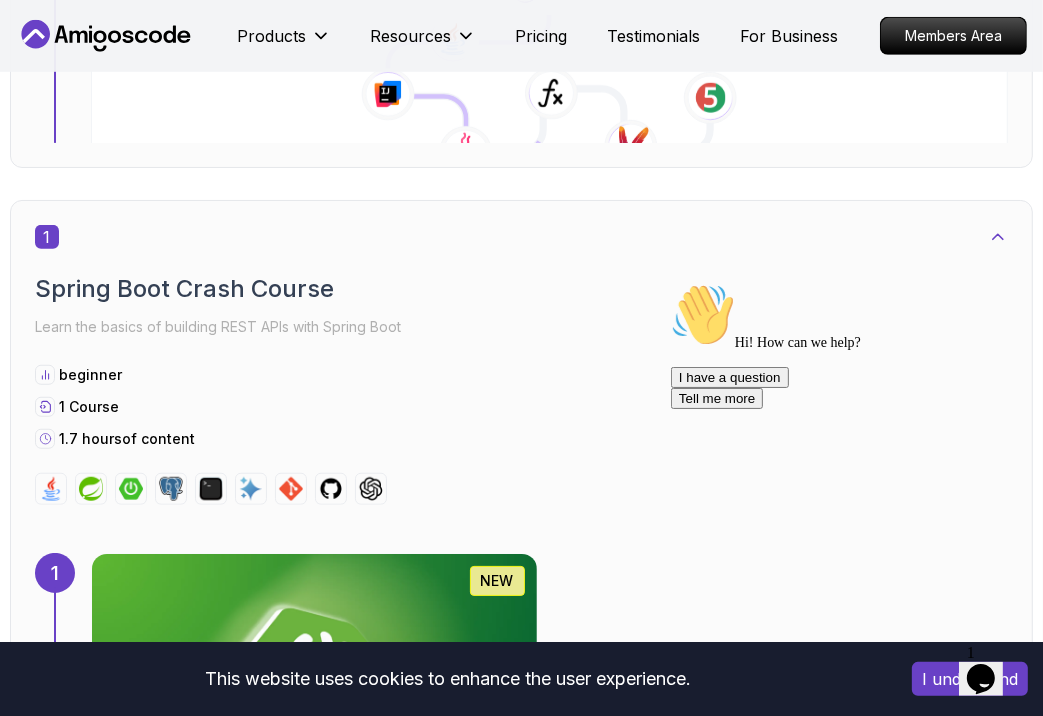click 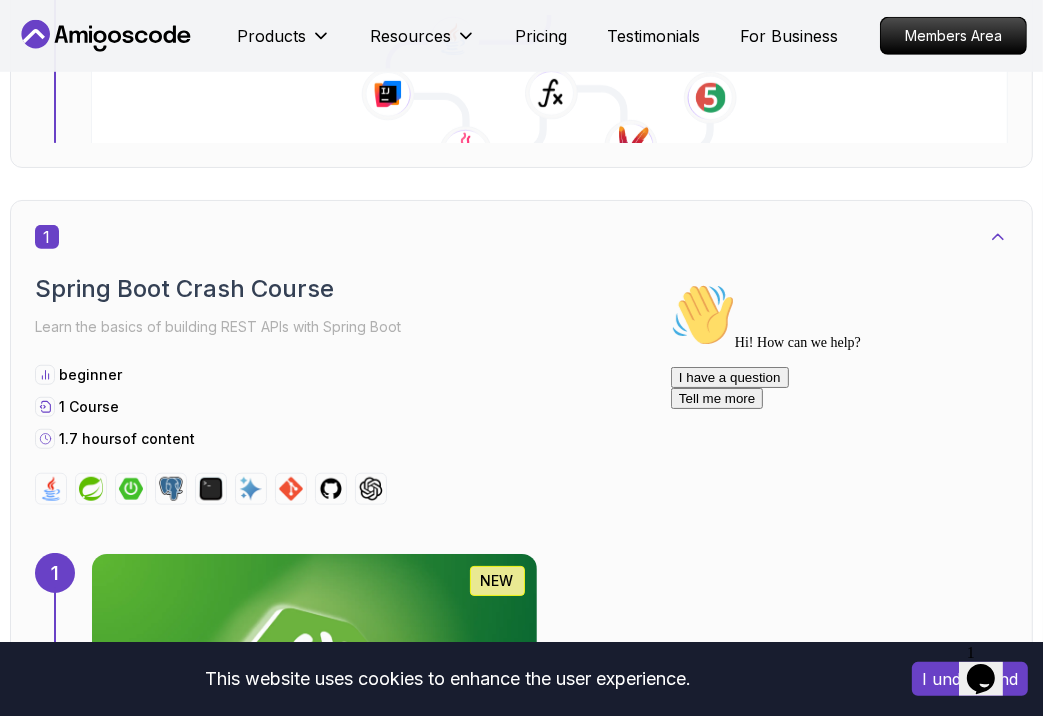 click 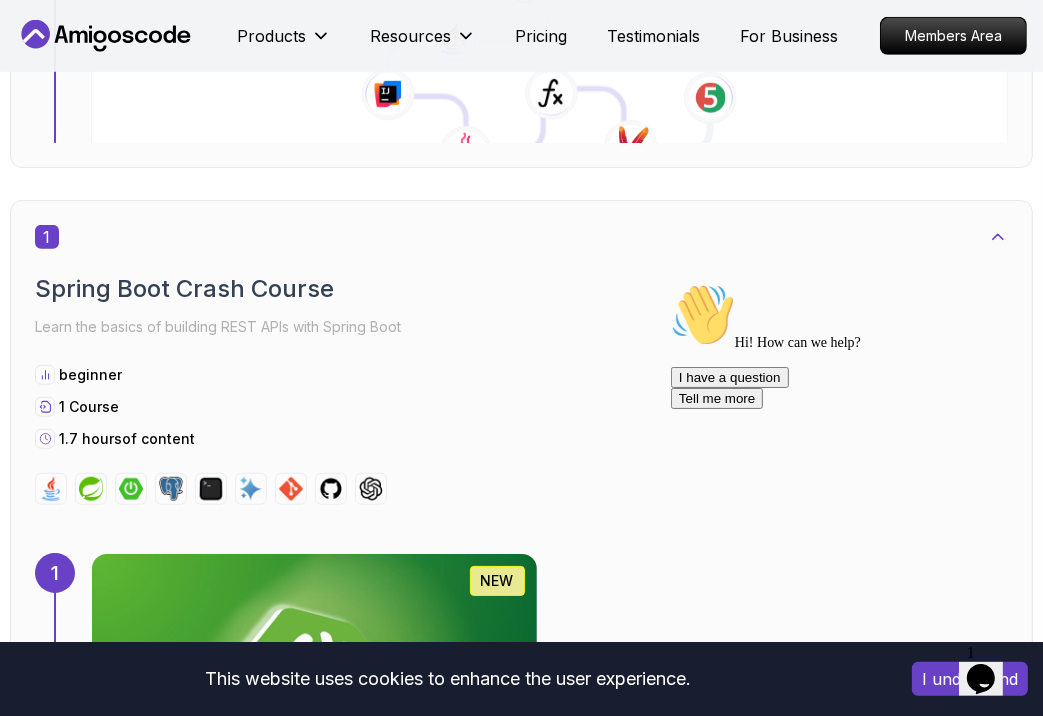 click 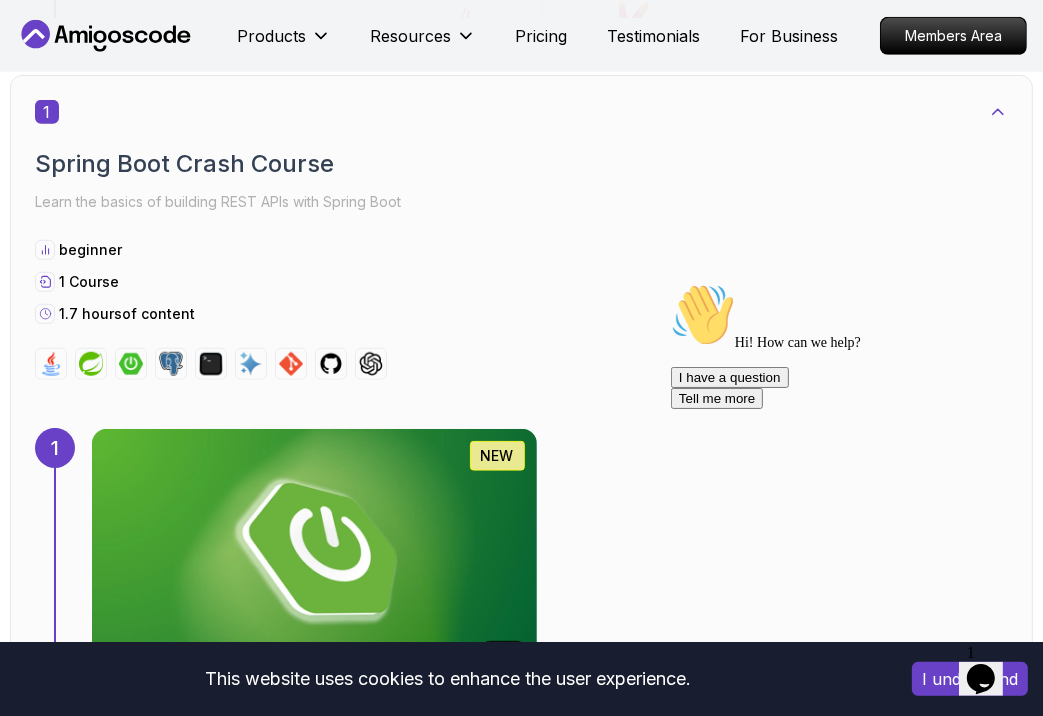 scroll, scrollTop: 1400, scrollLeft: 0, axis: vertical 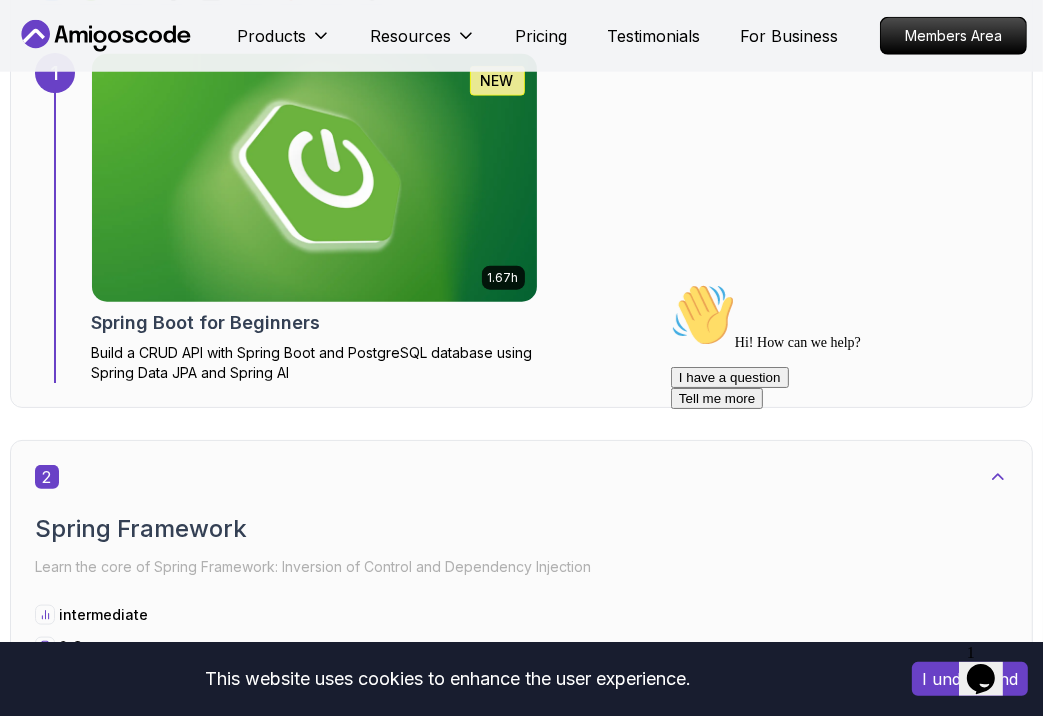 click at bounding box center [314, 178] 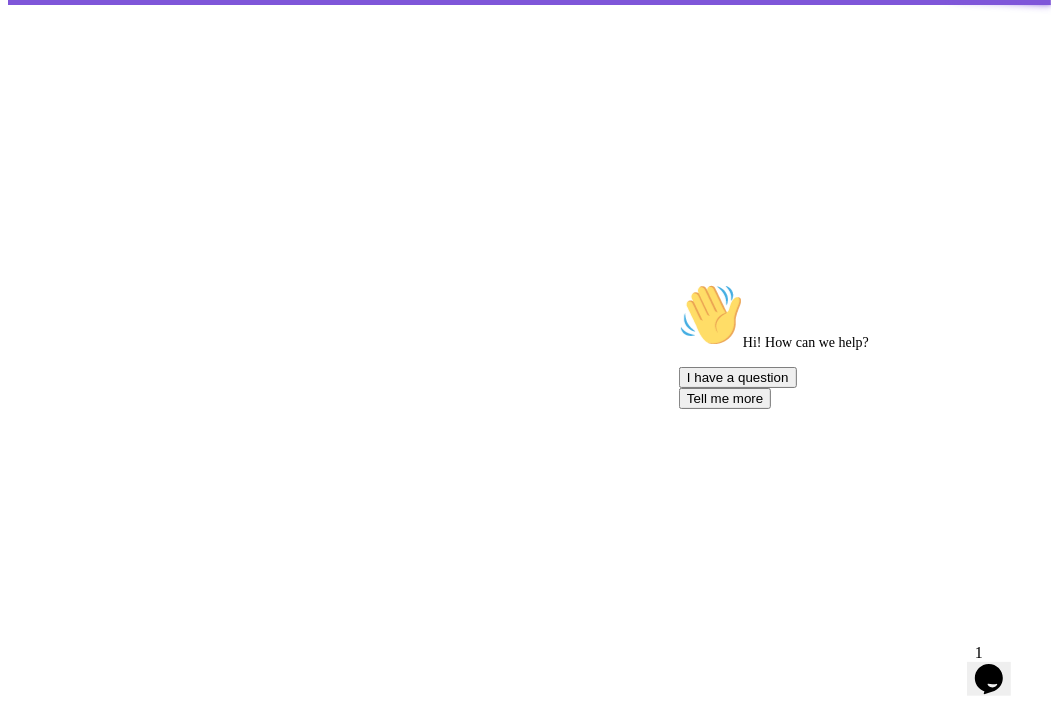 scroll, scrollTop: 0, scrollLeft: 0, axis: both 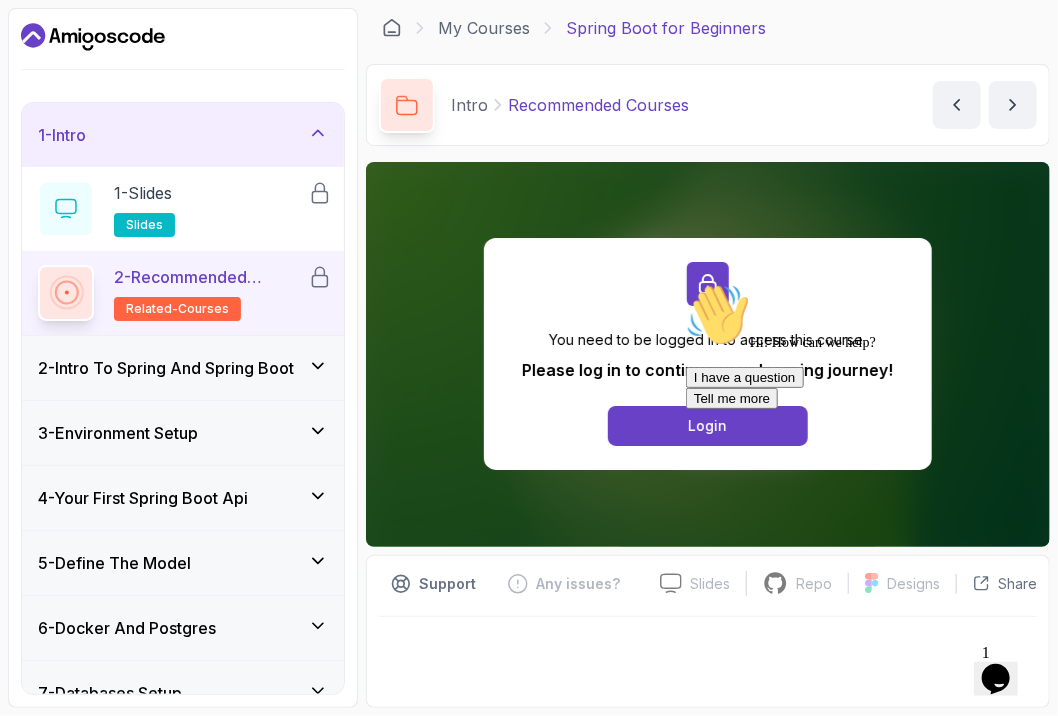 click on "2  -  Intro To Spring And Spring Boot" at bounding box center [166, 368] 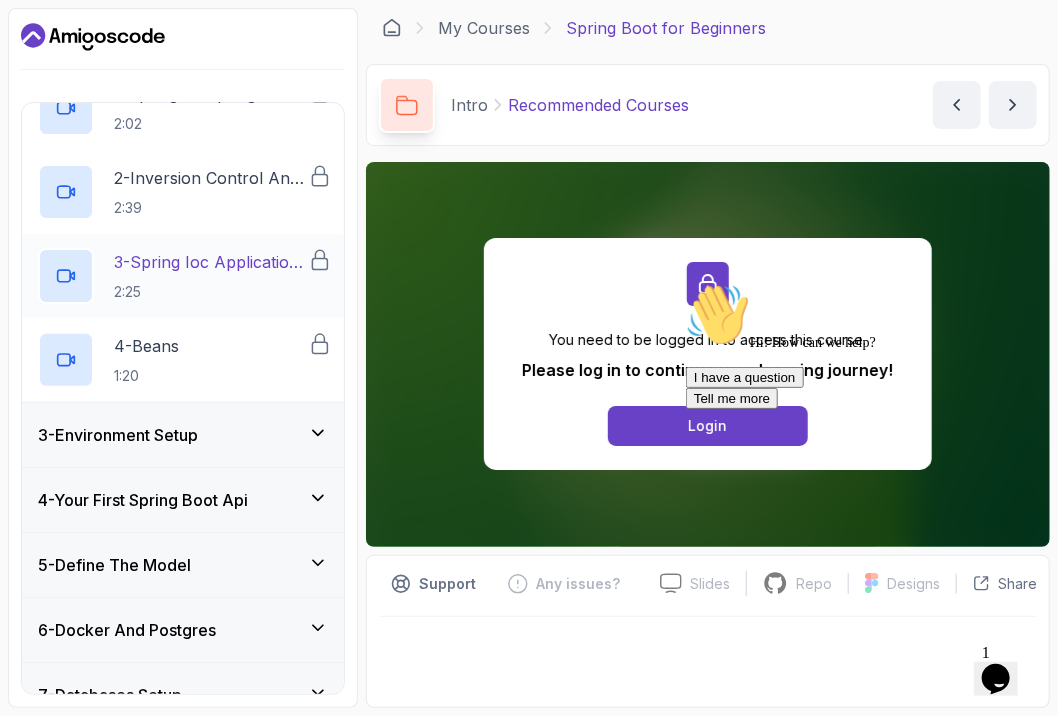 scroll, scrollTop: 200, scrollLeft: 0, axis: vertical 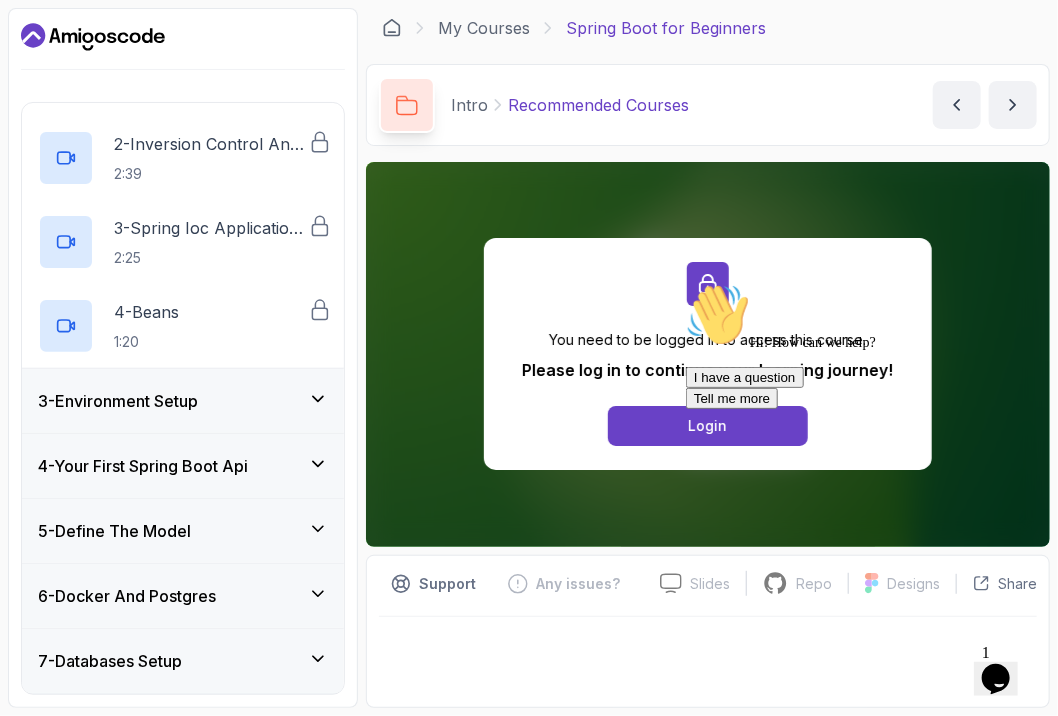 click on "3  -  Environment Setup" at bounding box center [118, 401] 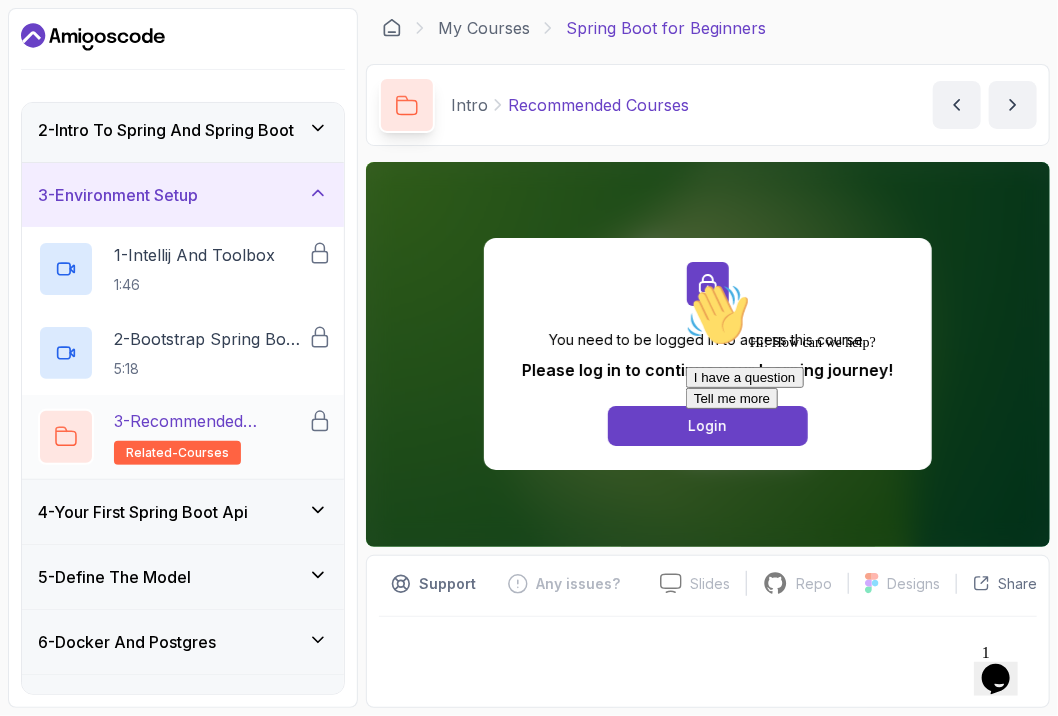 scroll, scrollTop: 100, scrollLeft: 0, axis: vertical 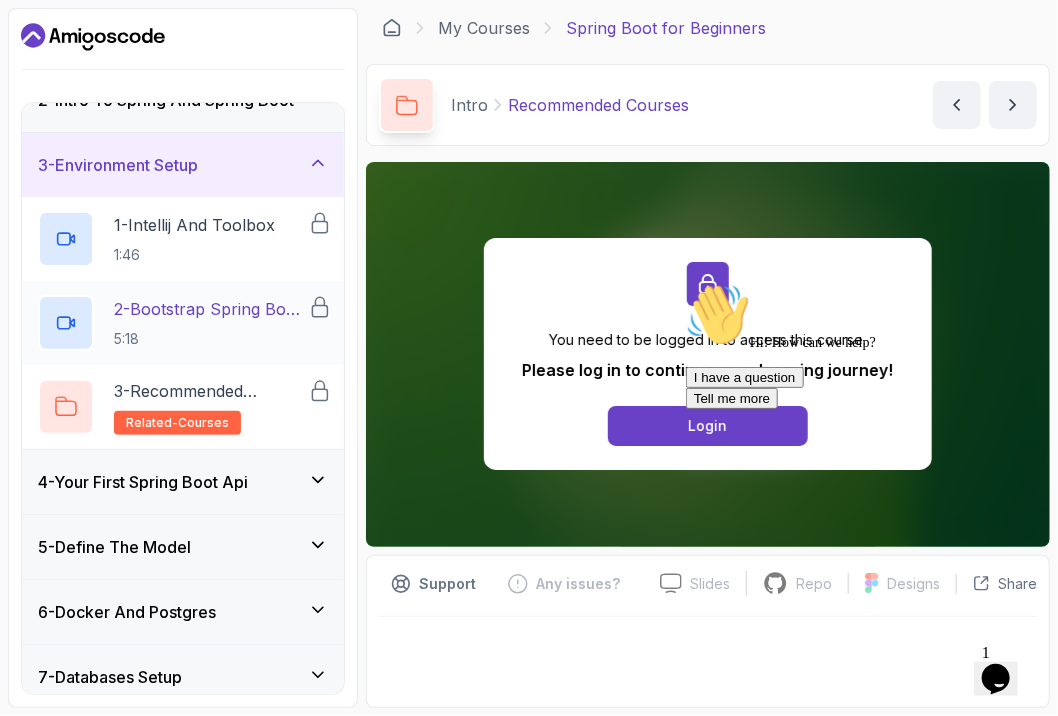 click at bounding box center (66, 323) 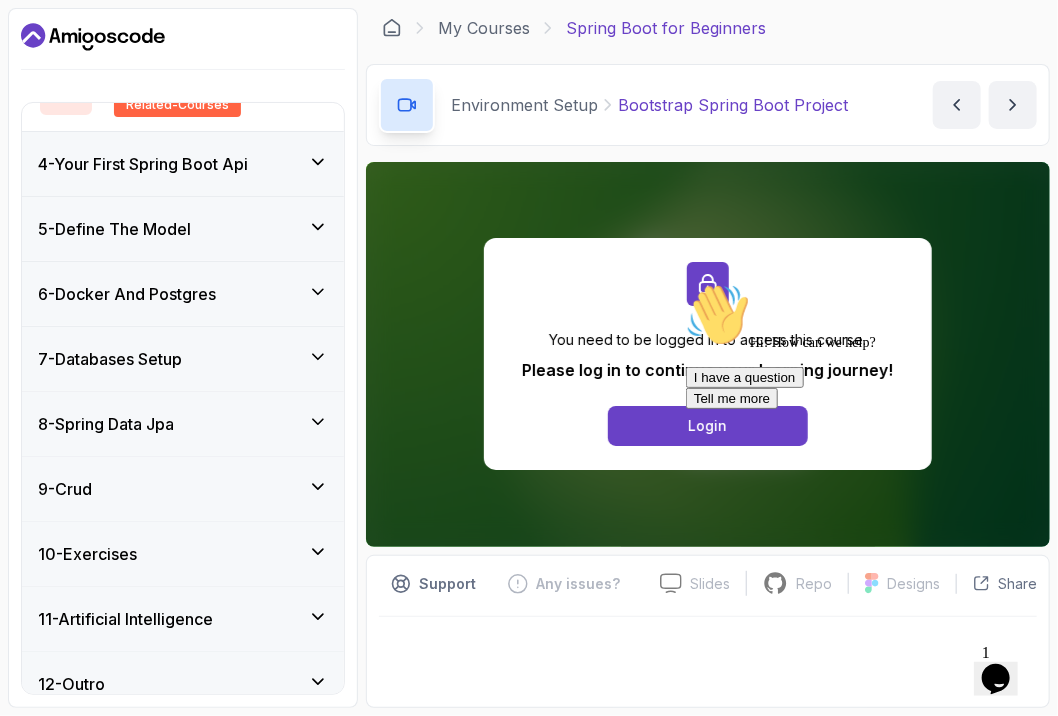 scroll, scrollTop: 436, scrollLeft: 0, axis: vertical 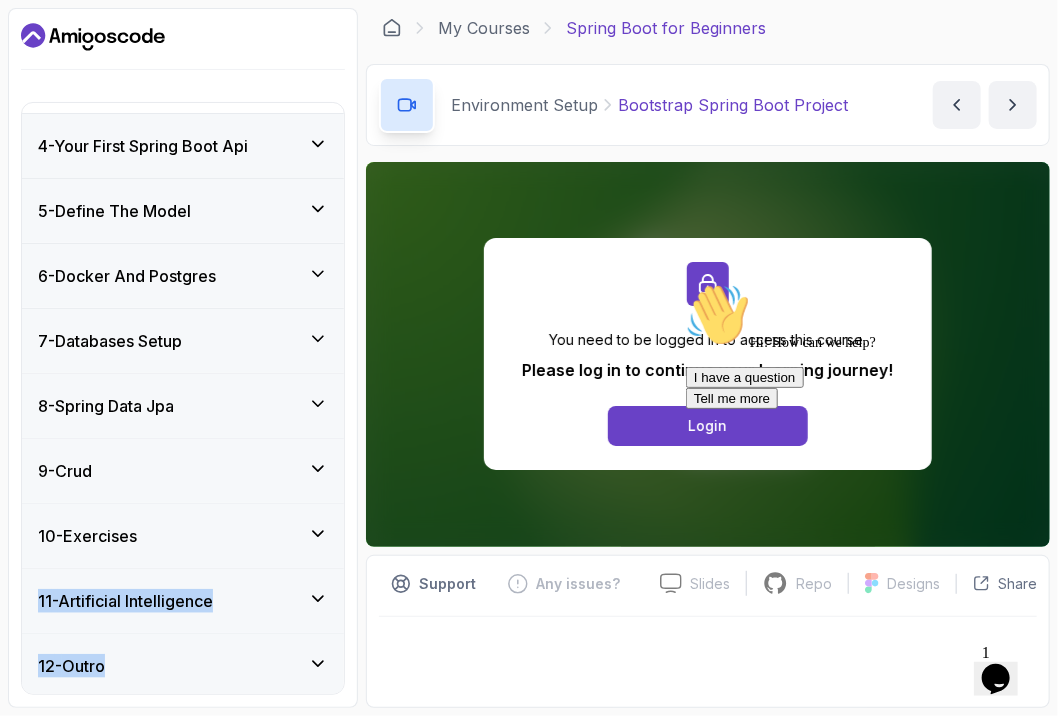 drag, startPoint x: 356, startPoint y: 534, endPoint x: 240, endPoint y: 640, distance: 157.13689 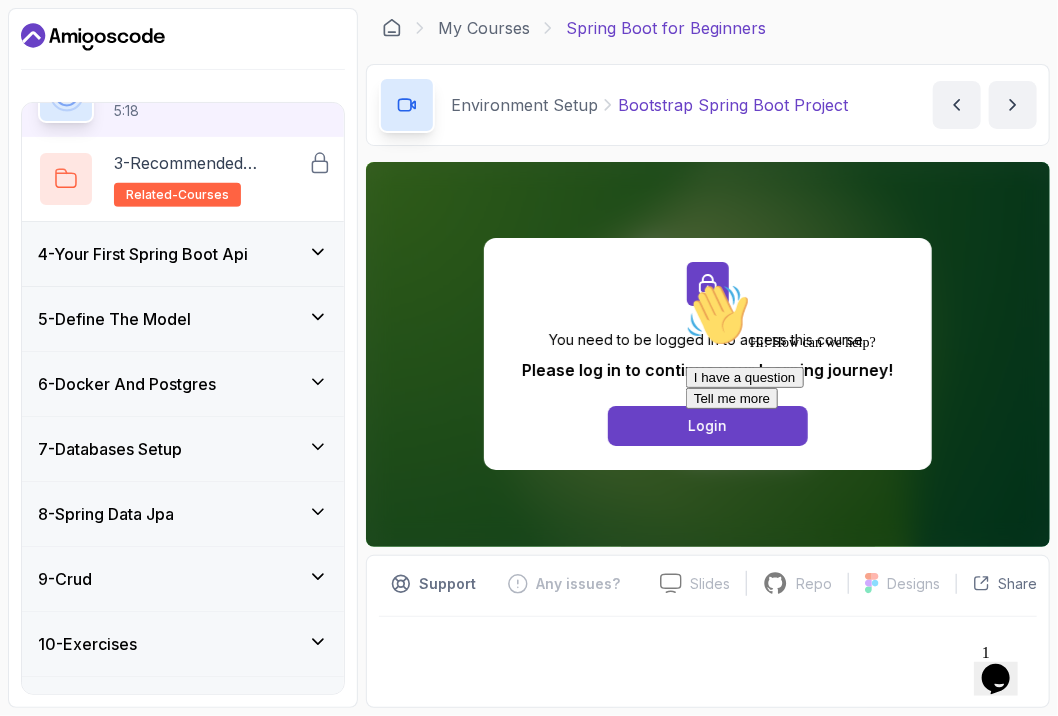 scroll, scrollTop: 436, scrollLeft: 0, axis: vertical 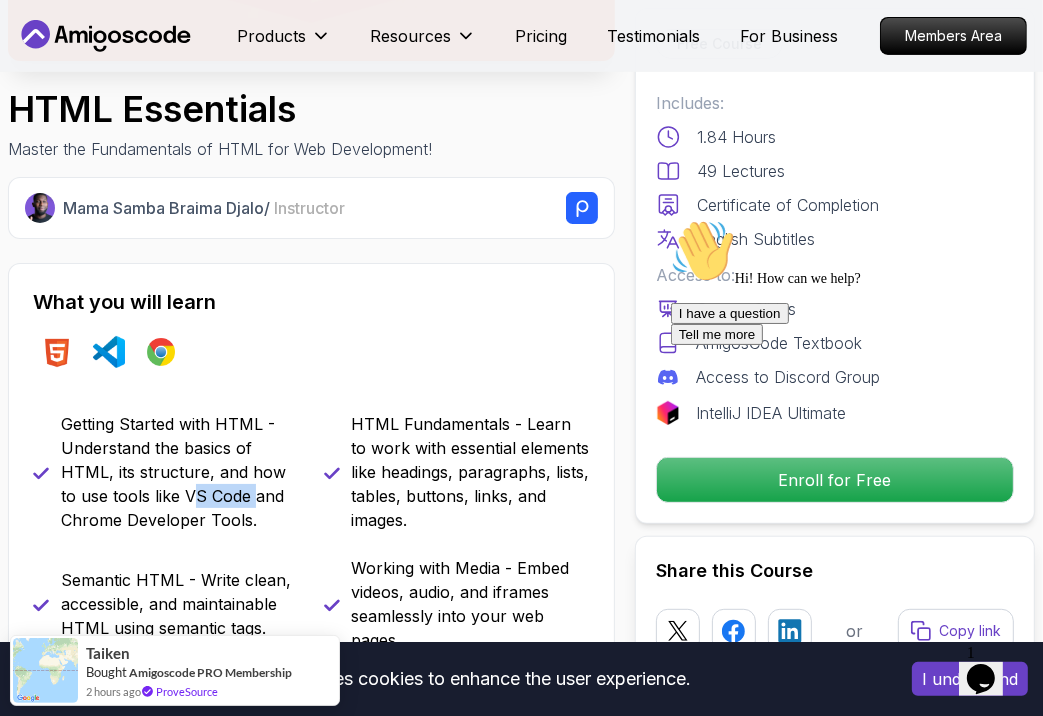 drag, startPoint x: 236, startPoint y: 495, endPoint x: 174, endPoint y: 493, distance: 62.03225 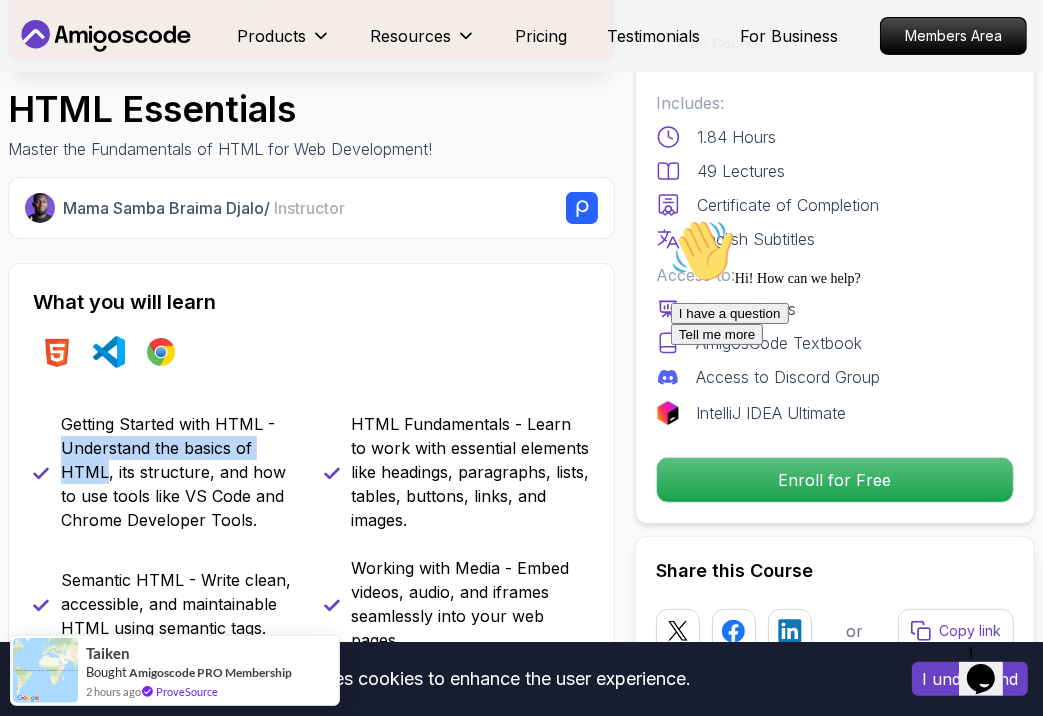 drag, startPoint x: 60, startPoint y: 445, endPoint x: 103, endPoint y: 481, distance: 56.0803 